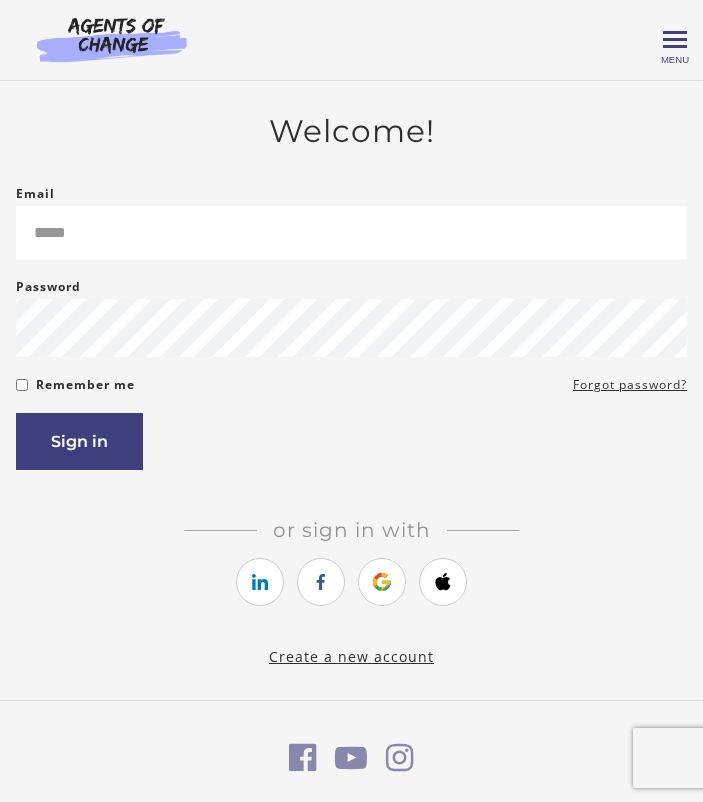 scroll, scrollTop: 0, scrollLeft: 0, axis: both 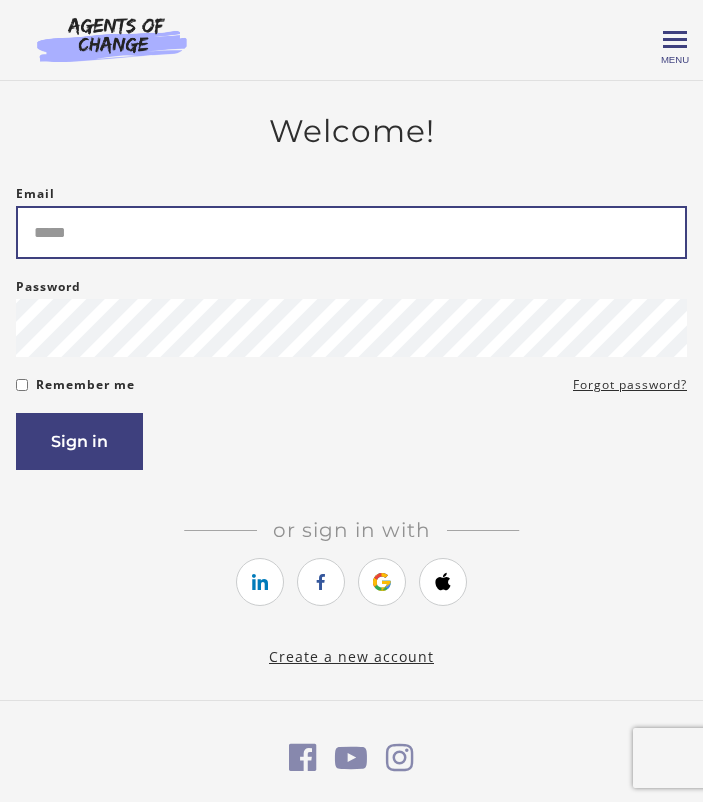type on "**********" 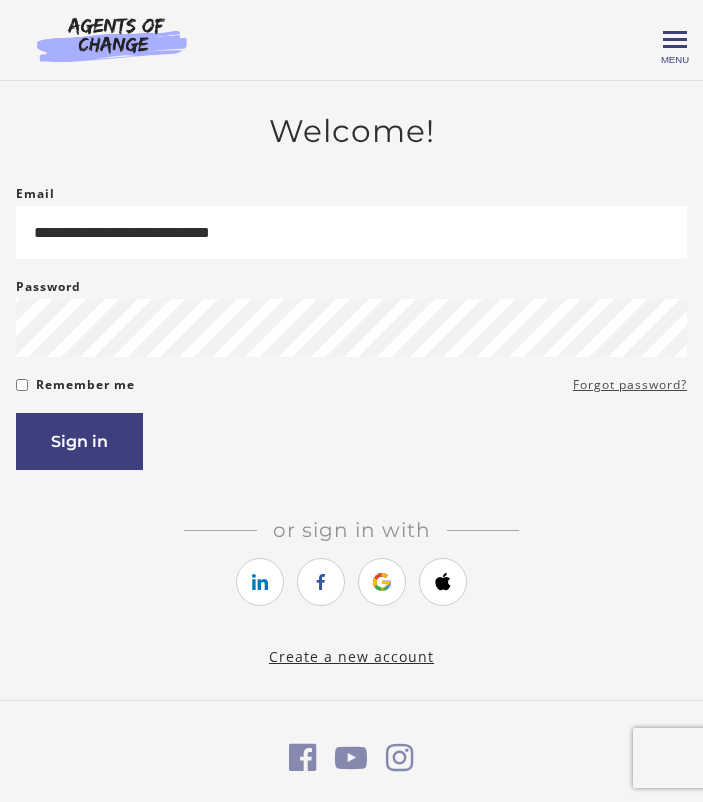click on "Forgot password?" at bounding box center (630, 385) 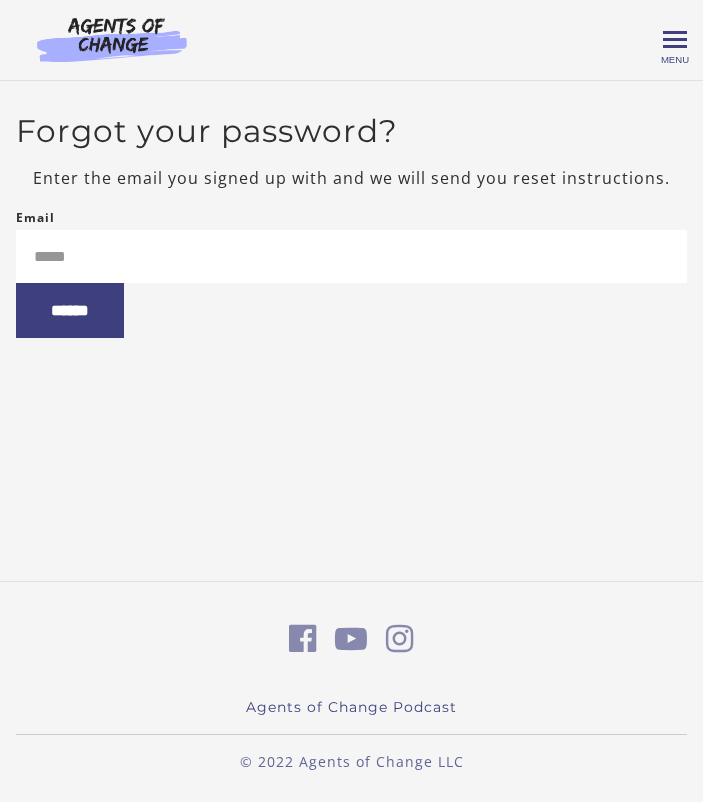 scroll, scrollTop: 0, scrollLeft: 0, axis: both 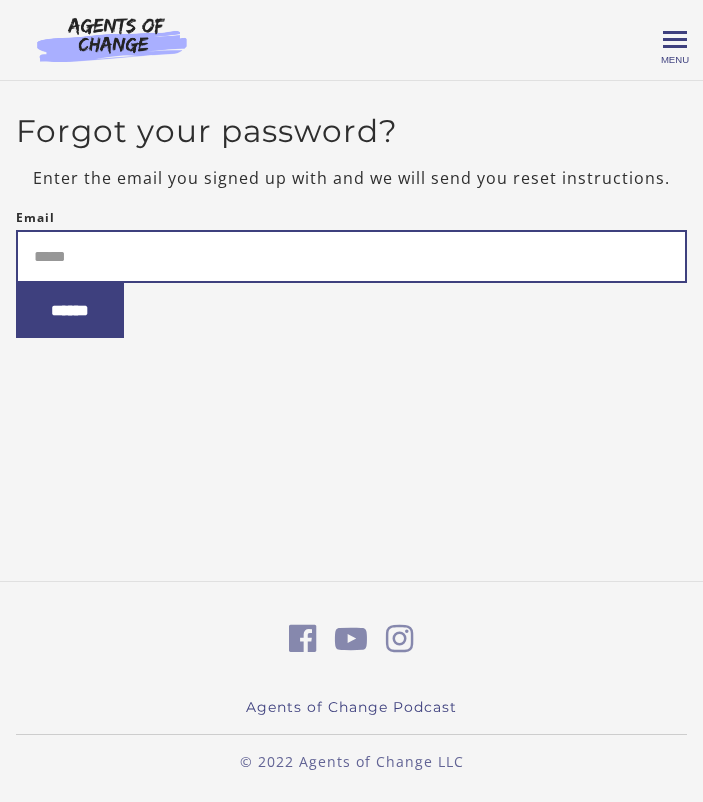 click on "Email" at bounding box center [351, 256] 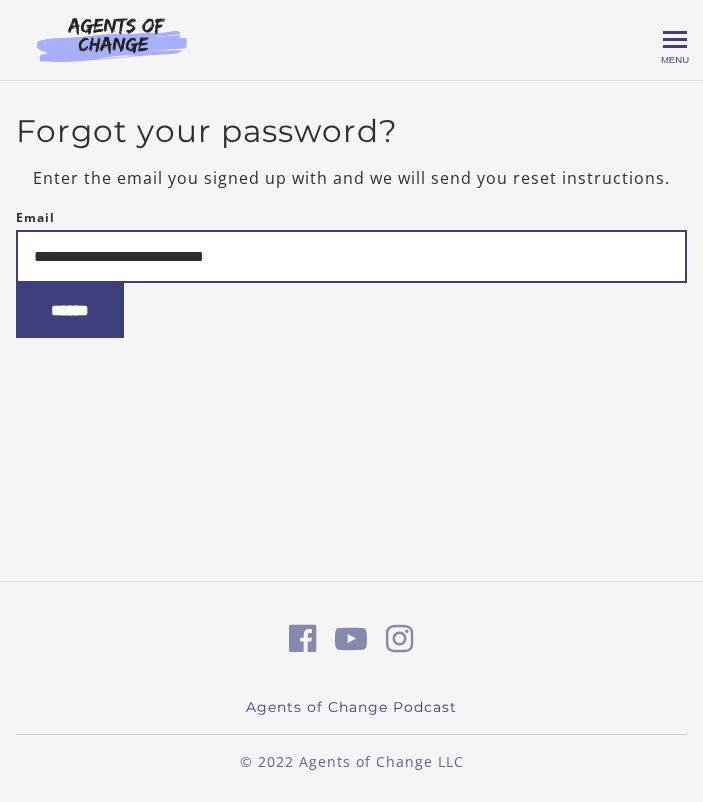 type on "**********" 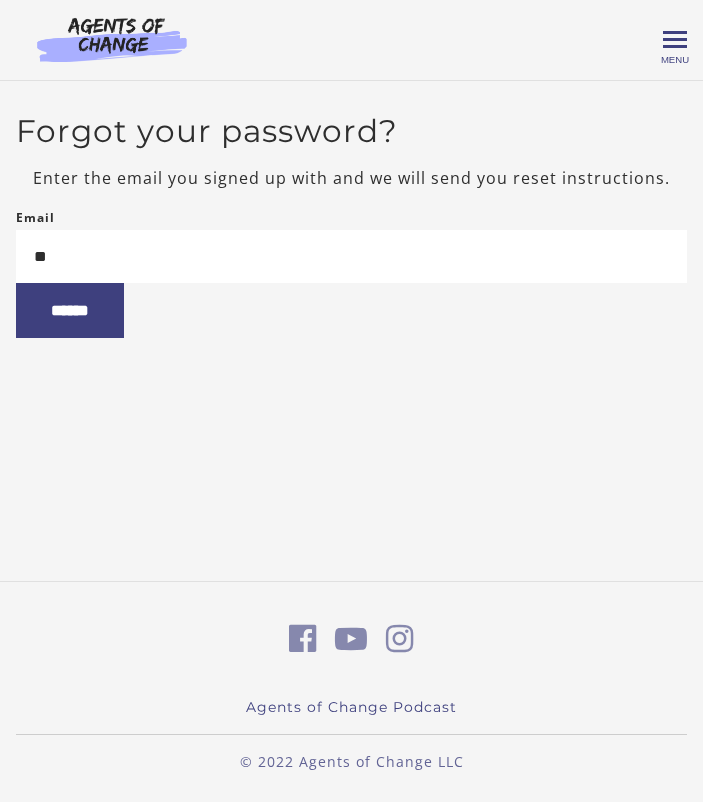 type on "*" 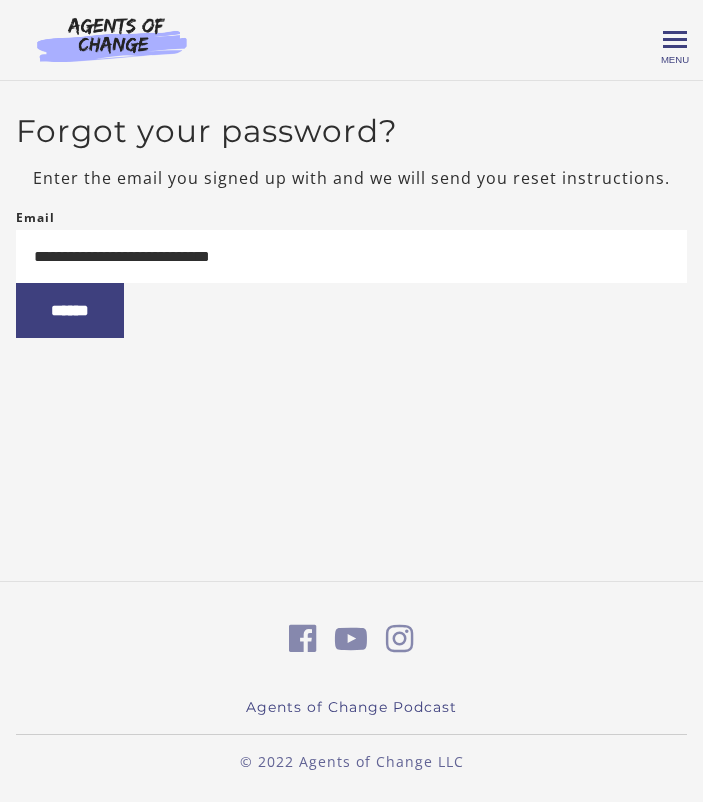 type on "**********" 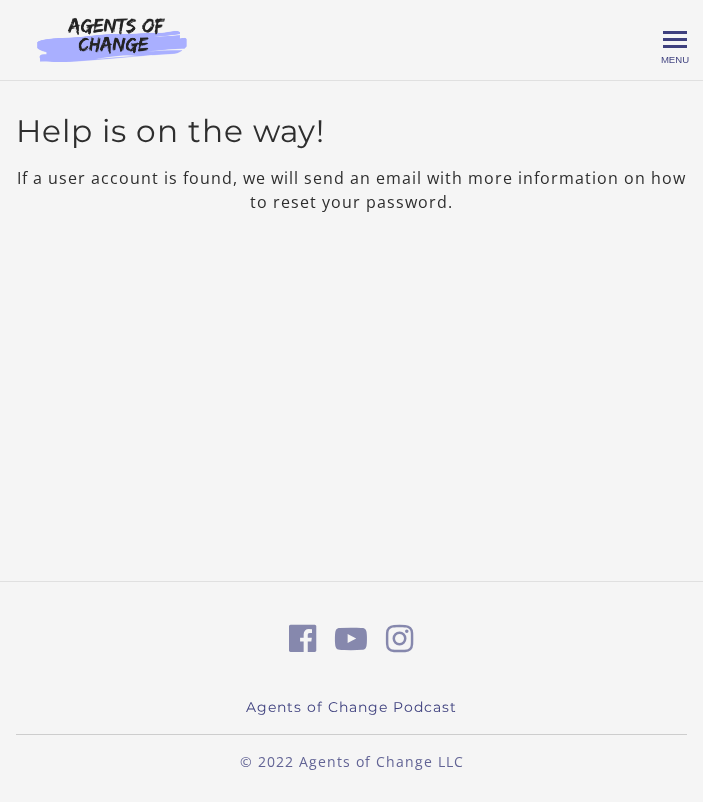 scroll, scrollTop: 0, scrollLeft: 0, axis: both 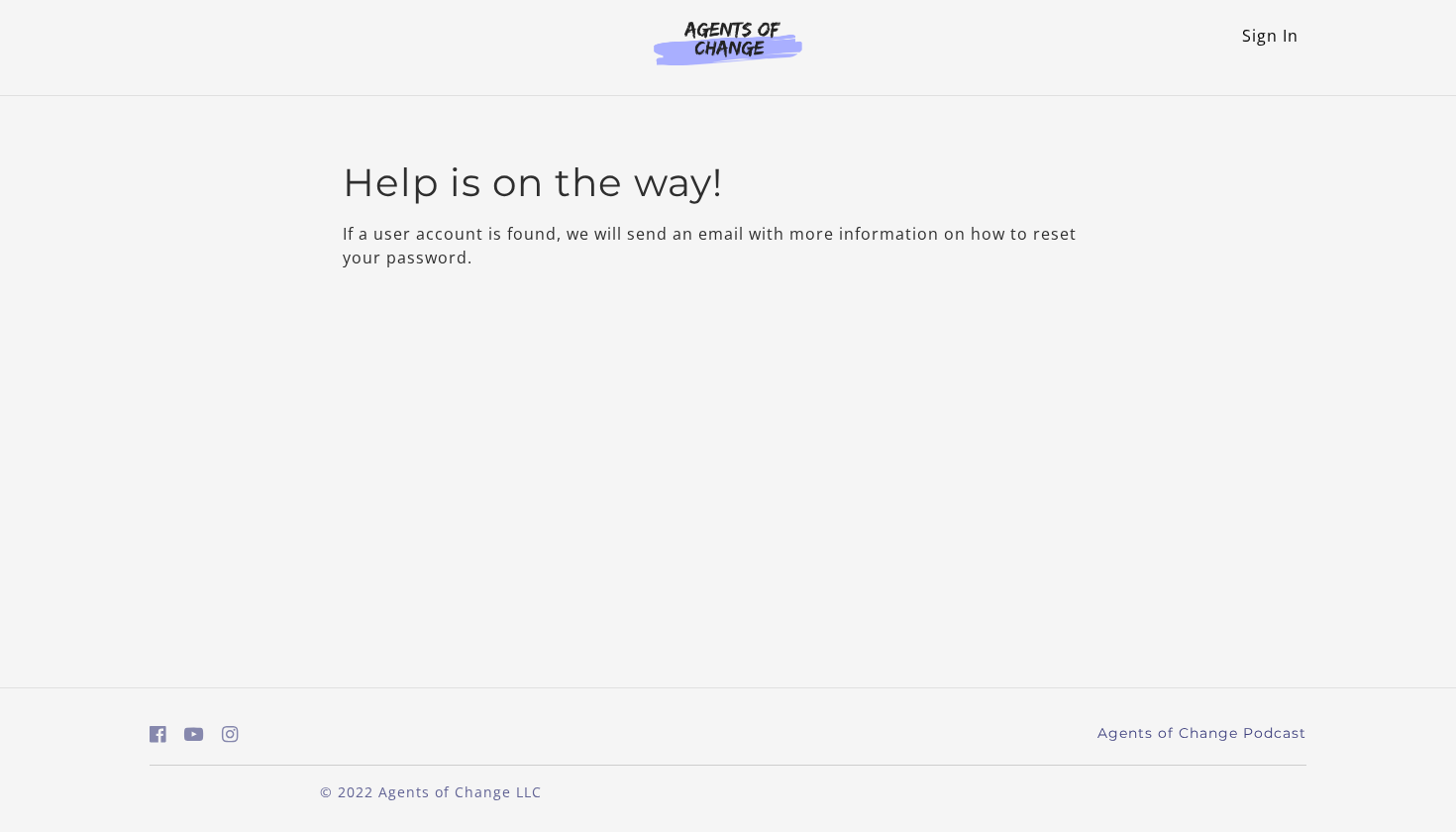 click on "Sign In" at bounding box center (1270, 36) 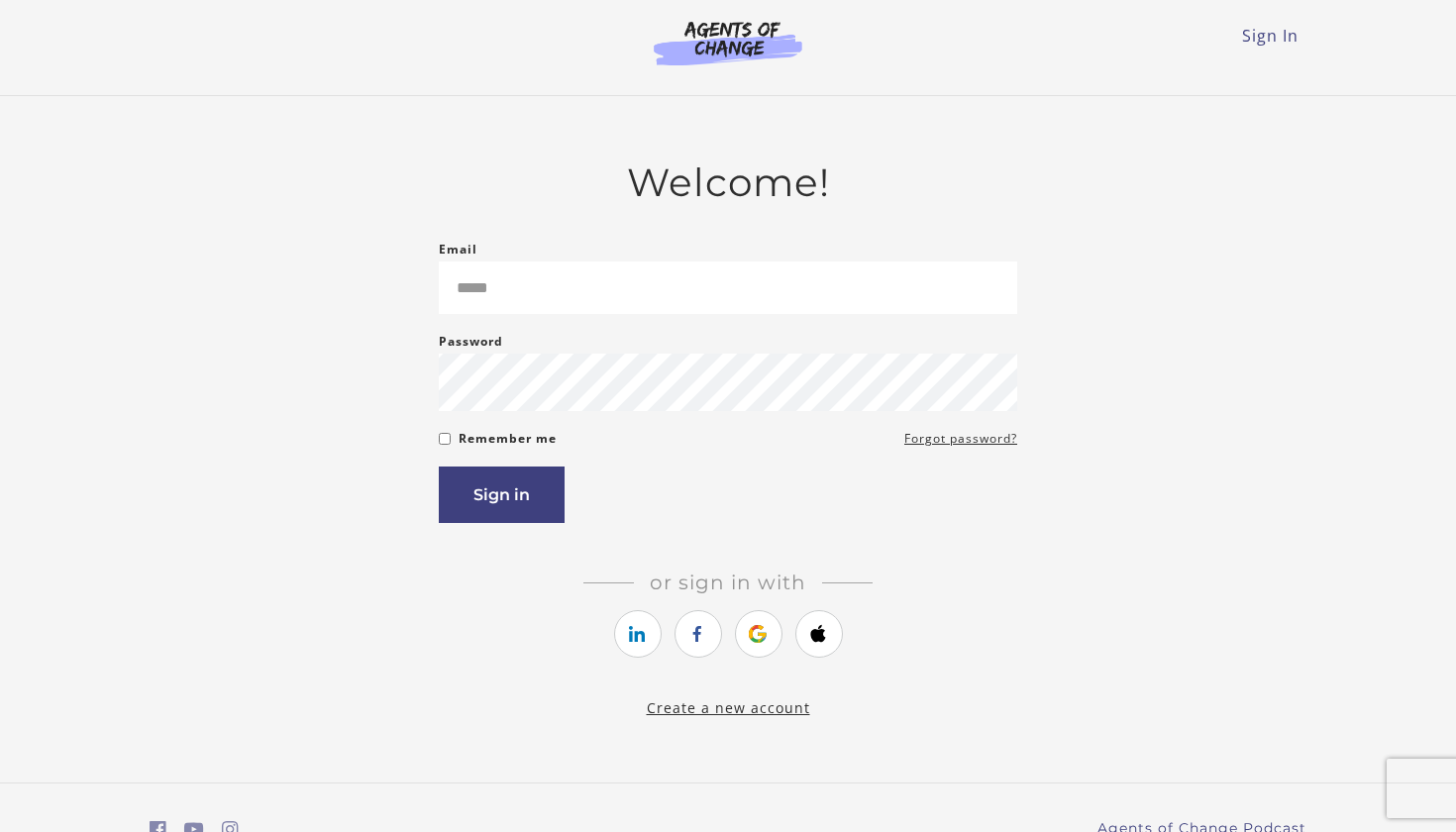 scroll, scrollTop: 0, scrollLeft: 0, axis: both 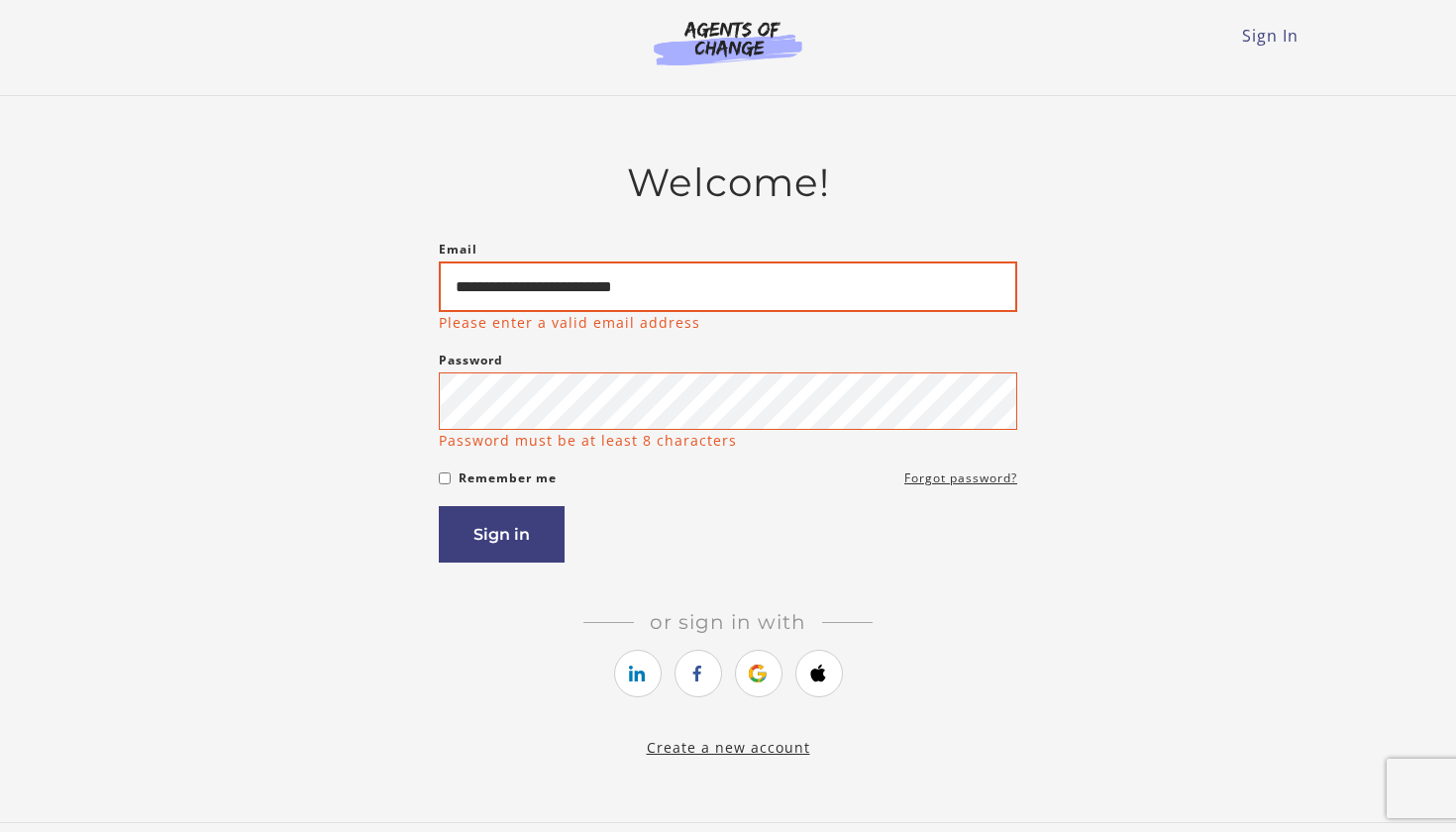 click on "**********" at bounding box center (728, 286) 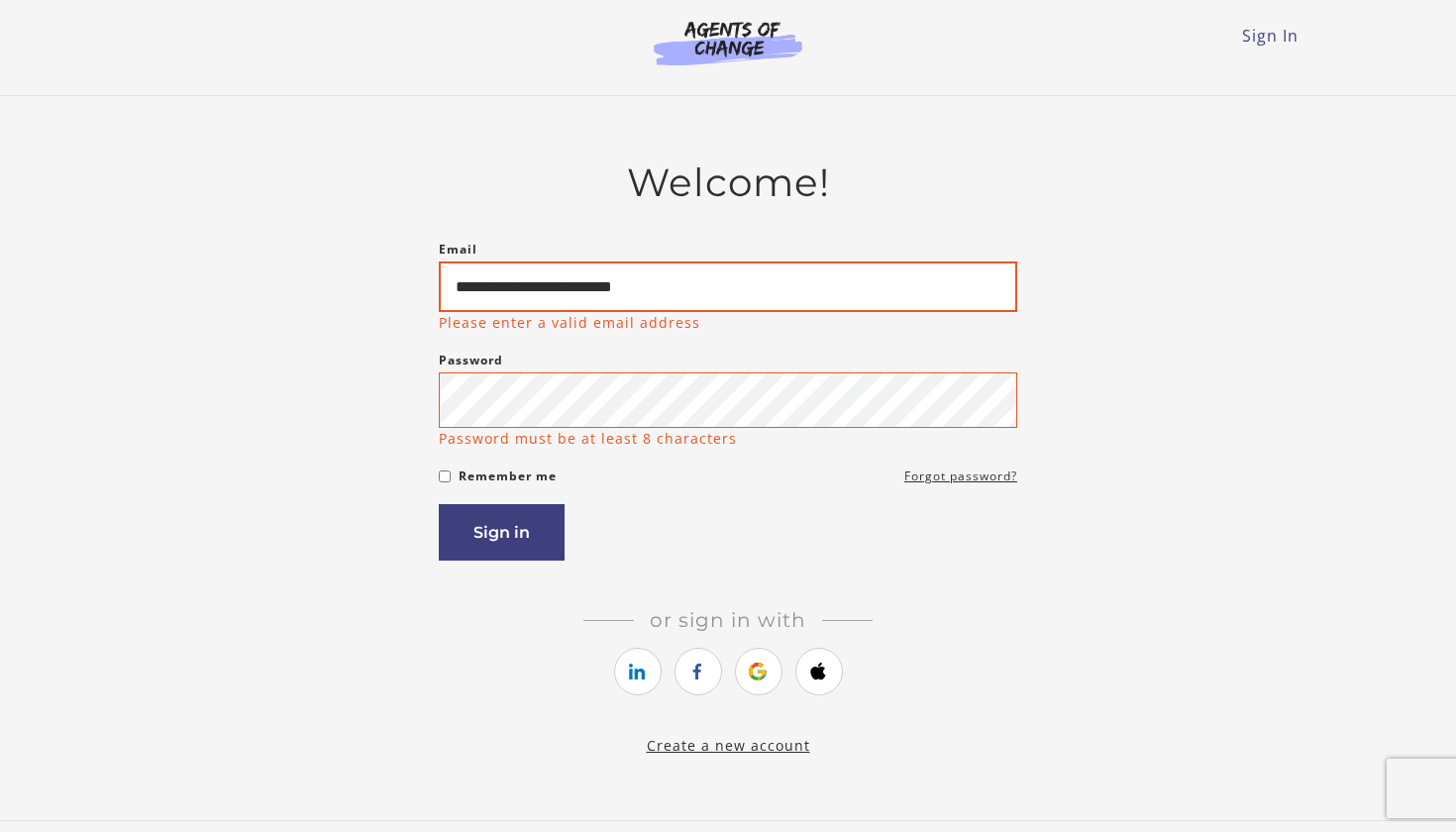 click on "**********" at bounding box center [728, 286] 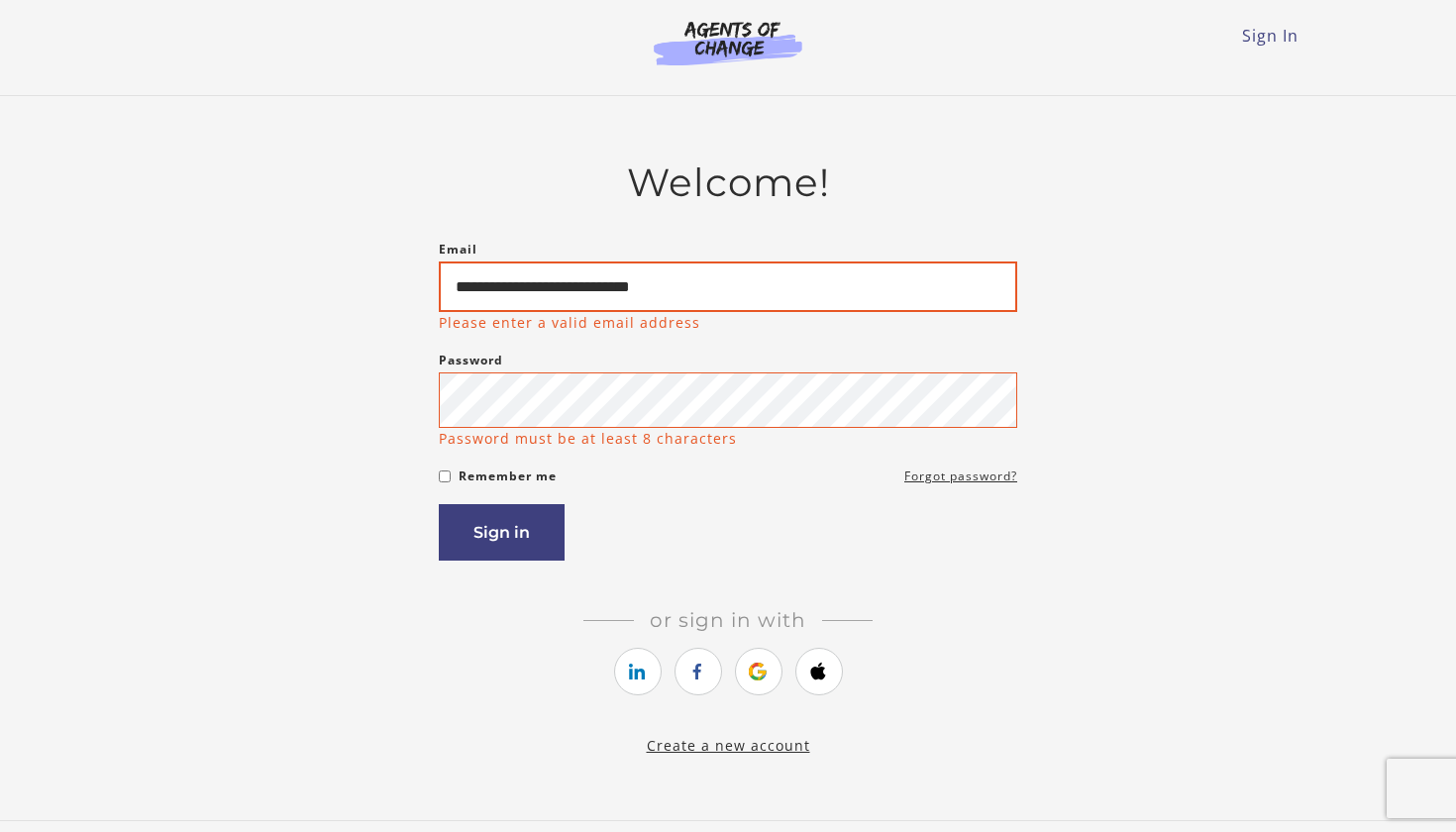 type on "**********" 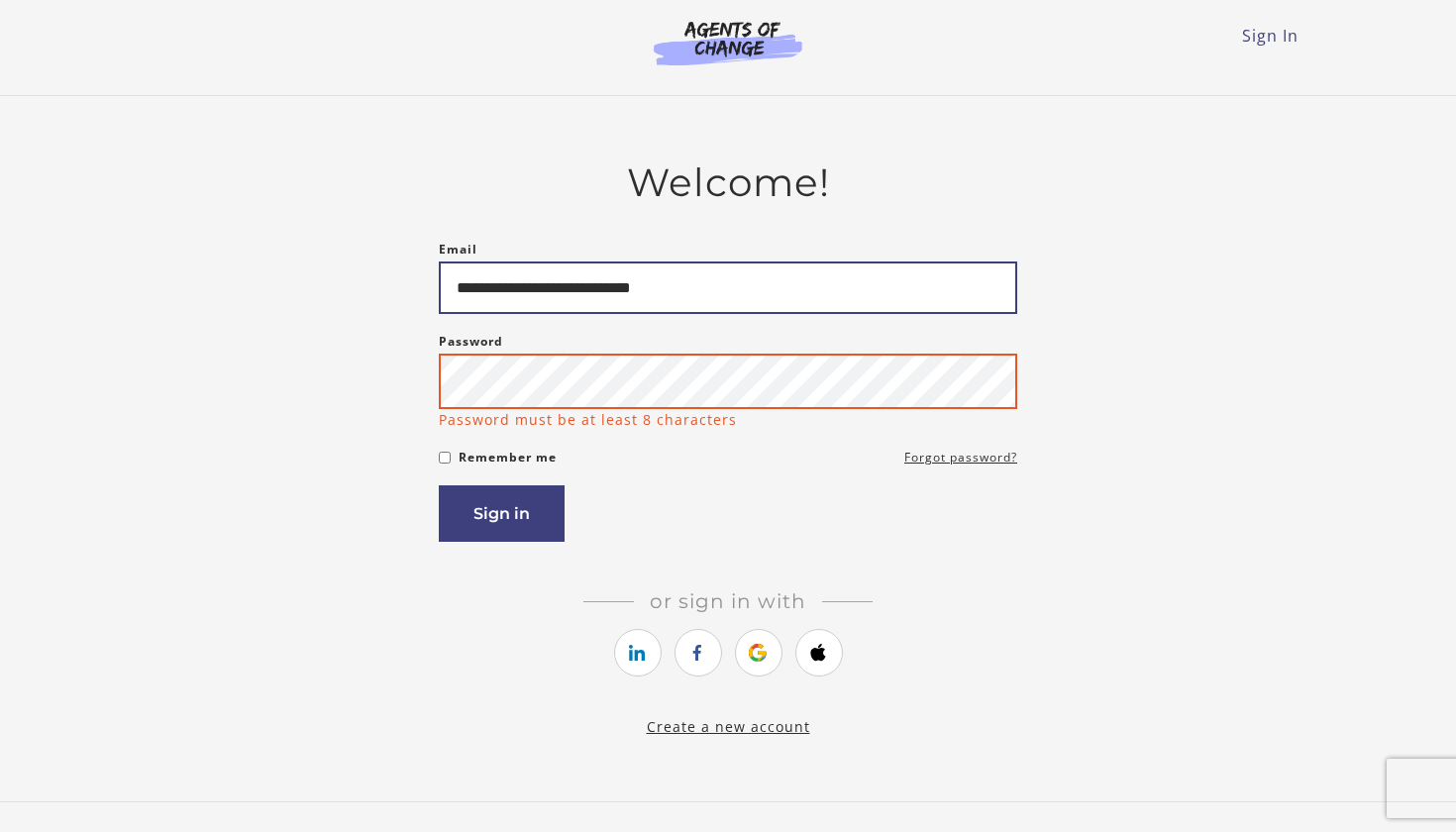 click on "Sign in" at bounding box center (501, 513) 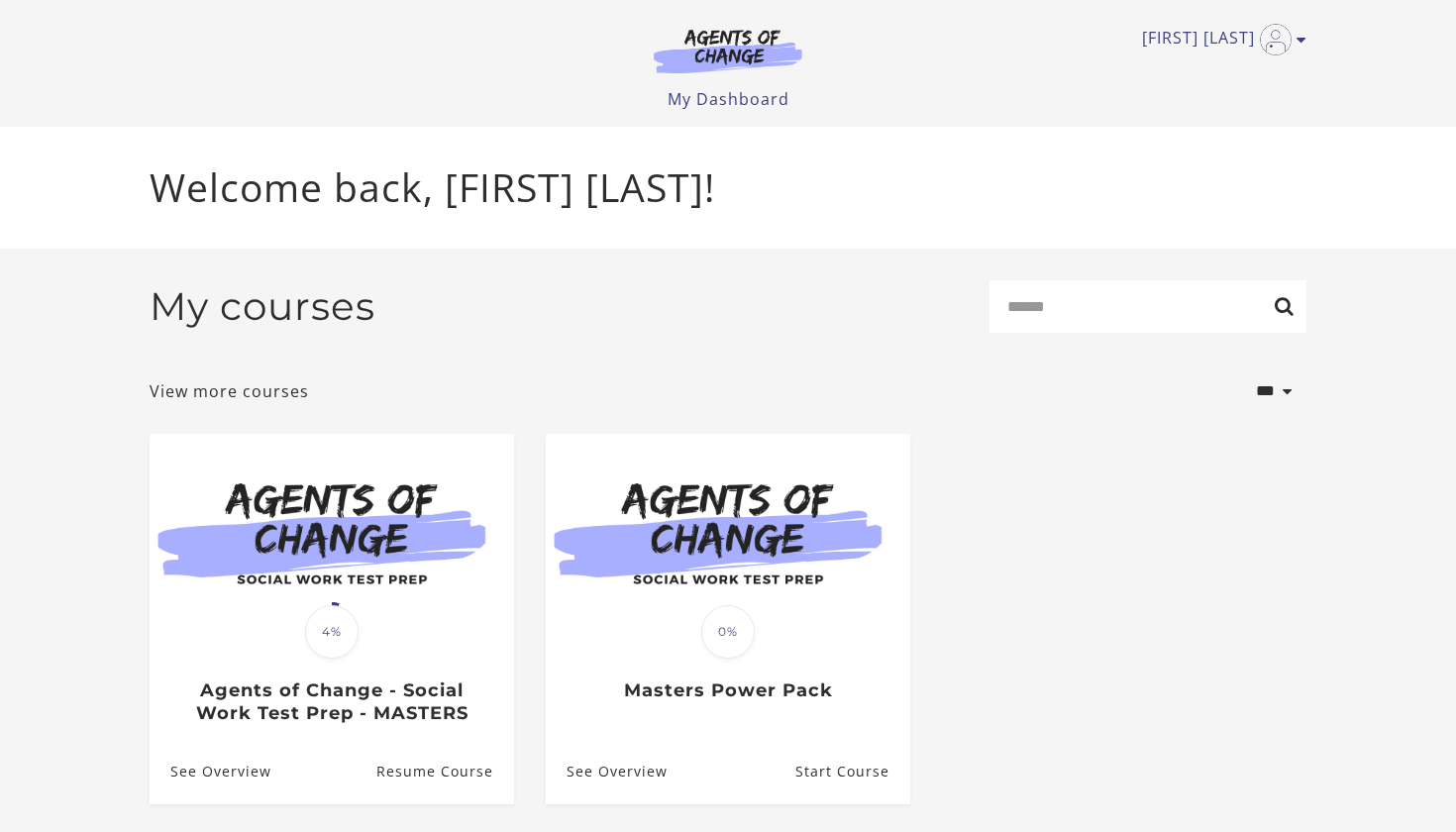 scroll, scrollTop: 0, scrollLeft: 0, axis: both 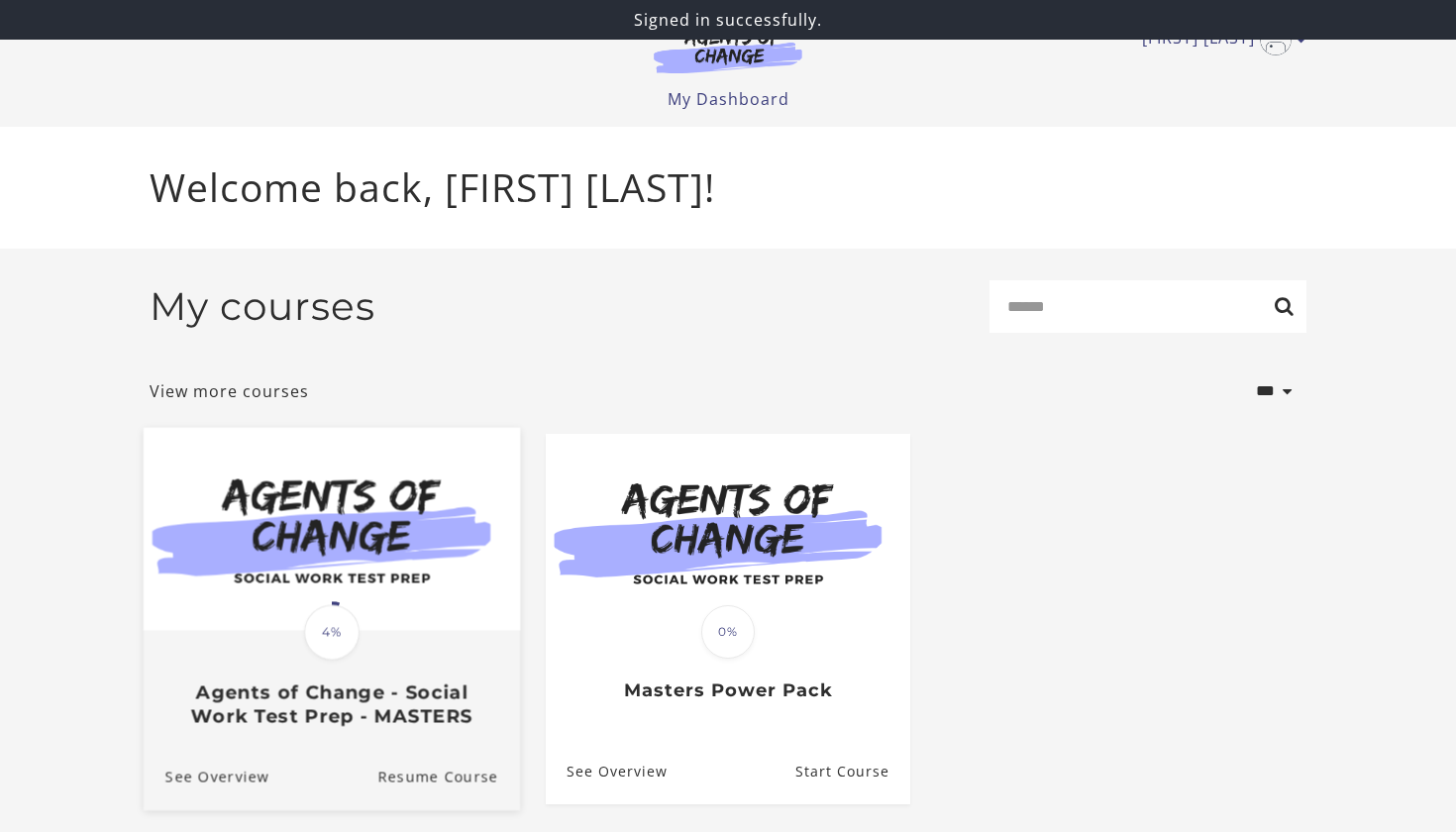click at bounding box center (332, 528) 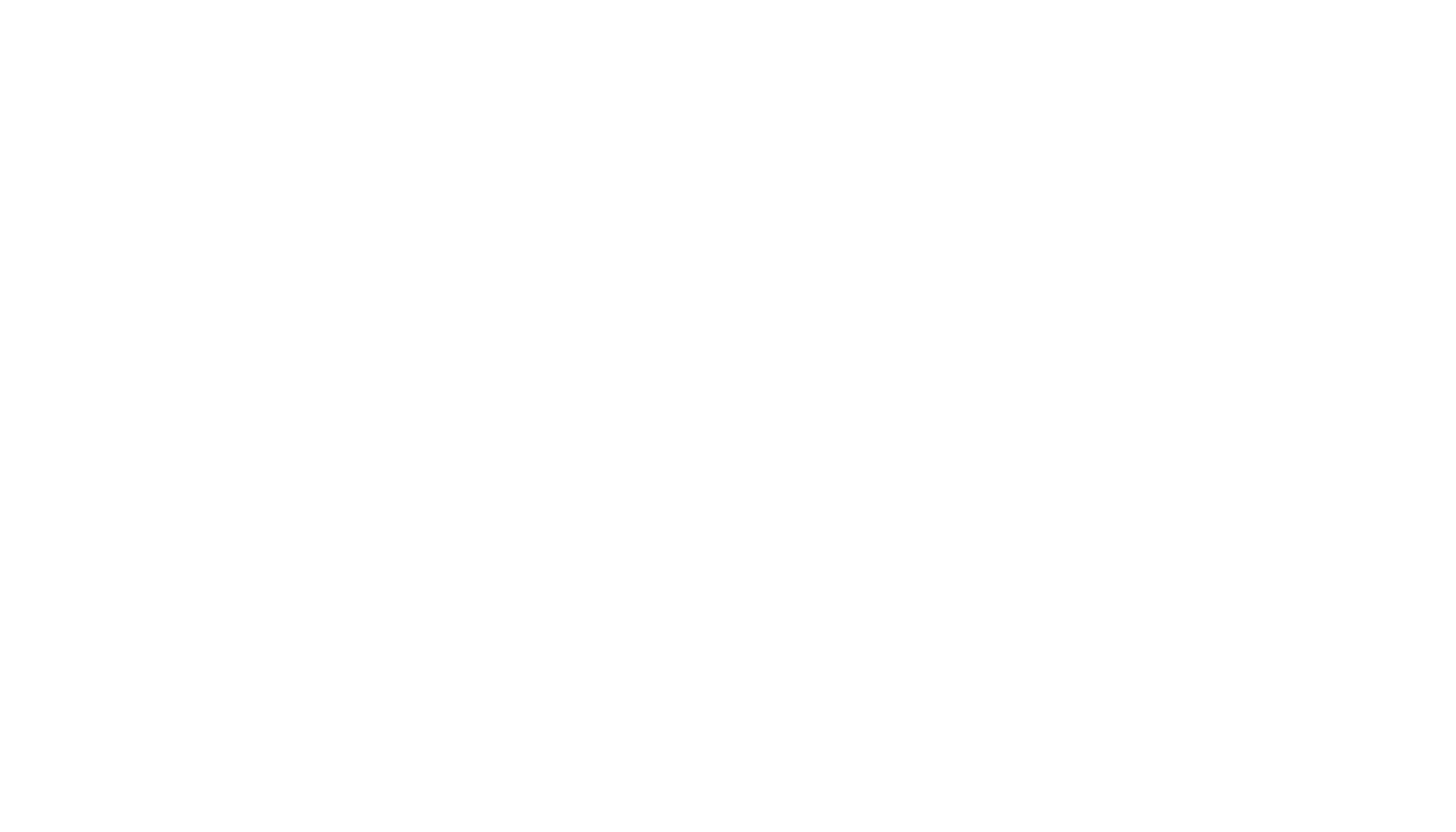 scroll, scrollTop: 0, scrollLeft: 0, axis: both 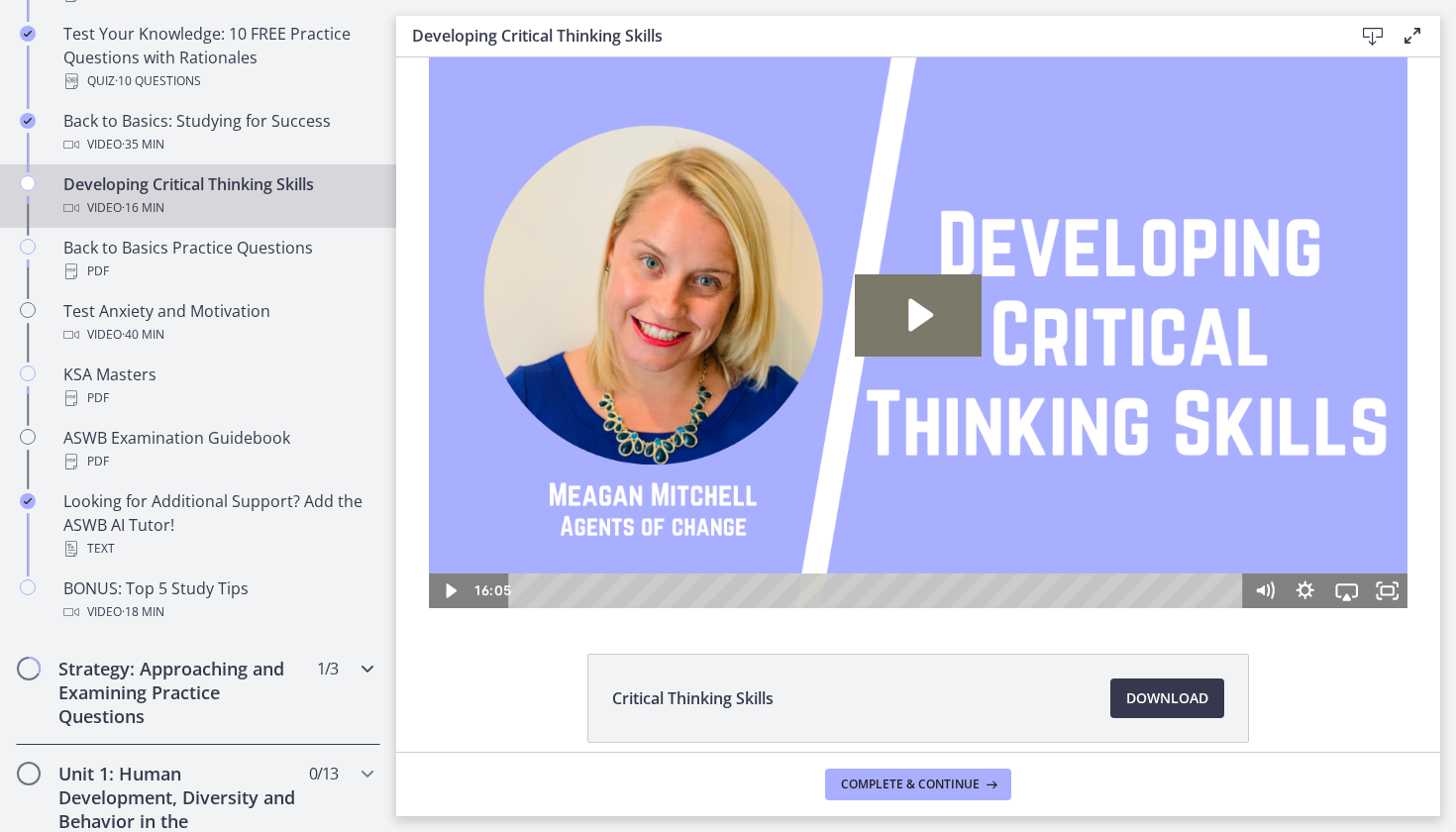 click on "Strategy: Approaching and Examining Practice Questions" at bounding box center (179, 692) 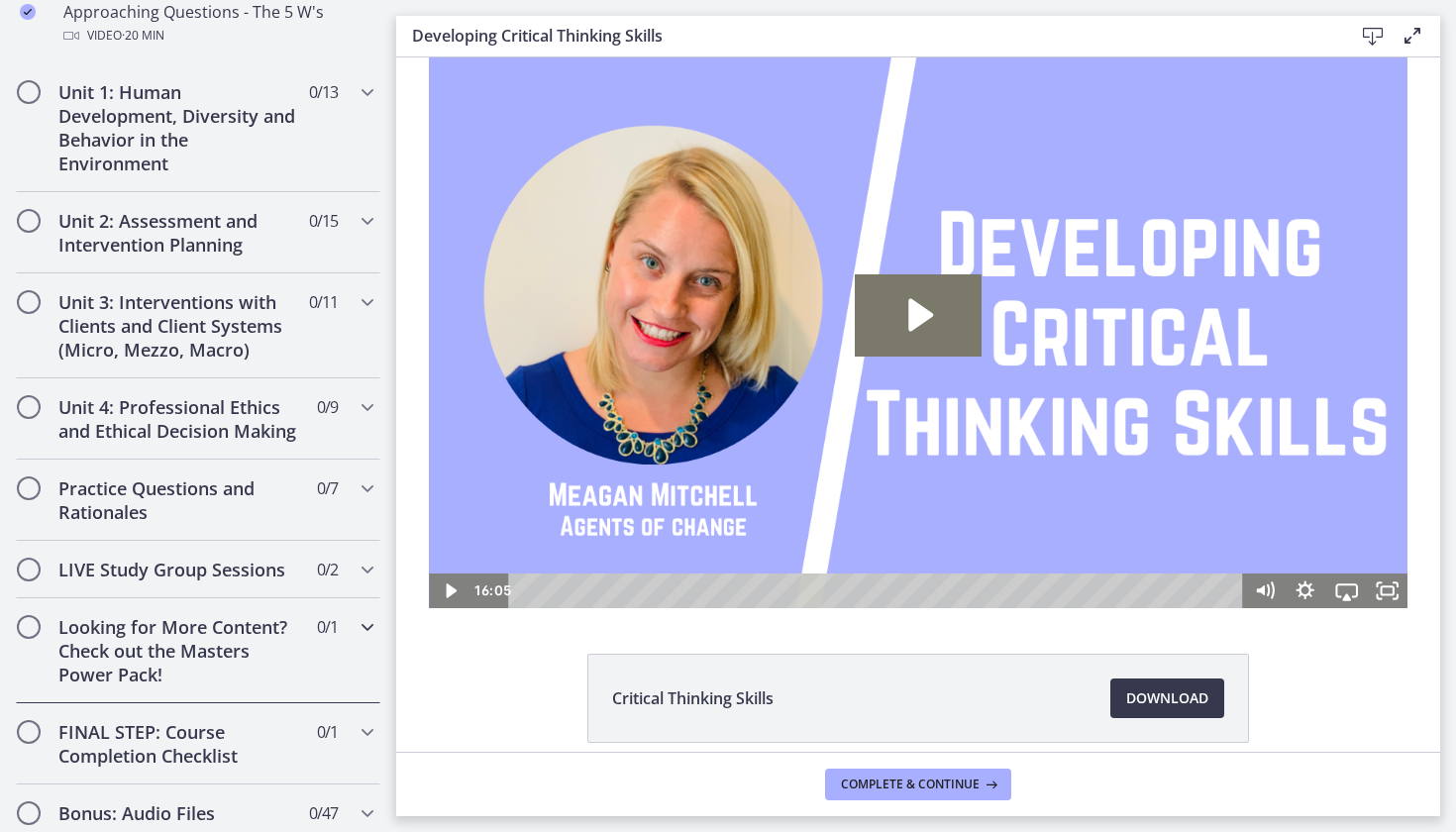 scroll, scrollTop: 731, scrollLeft: 0, axis: vertical 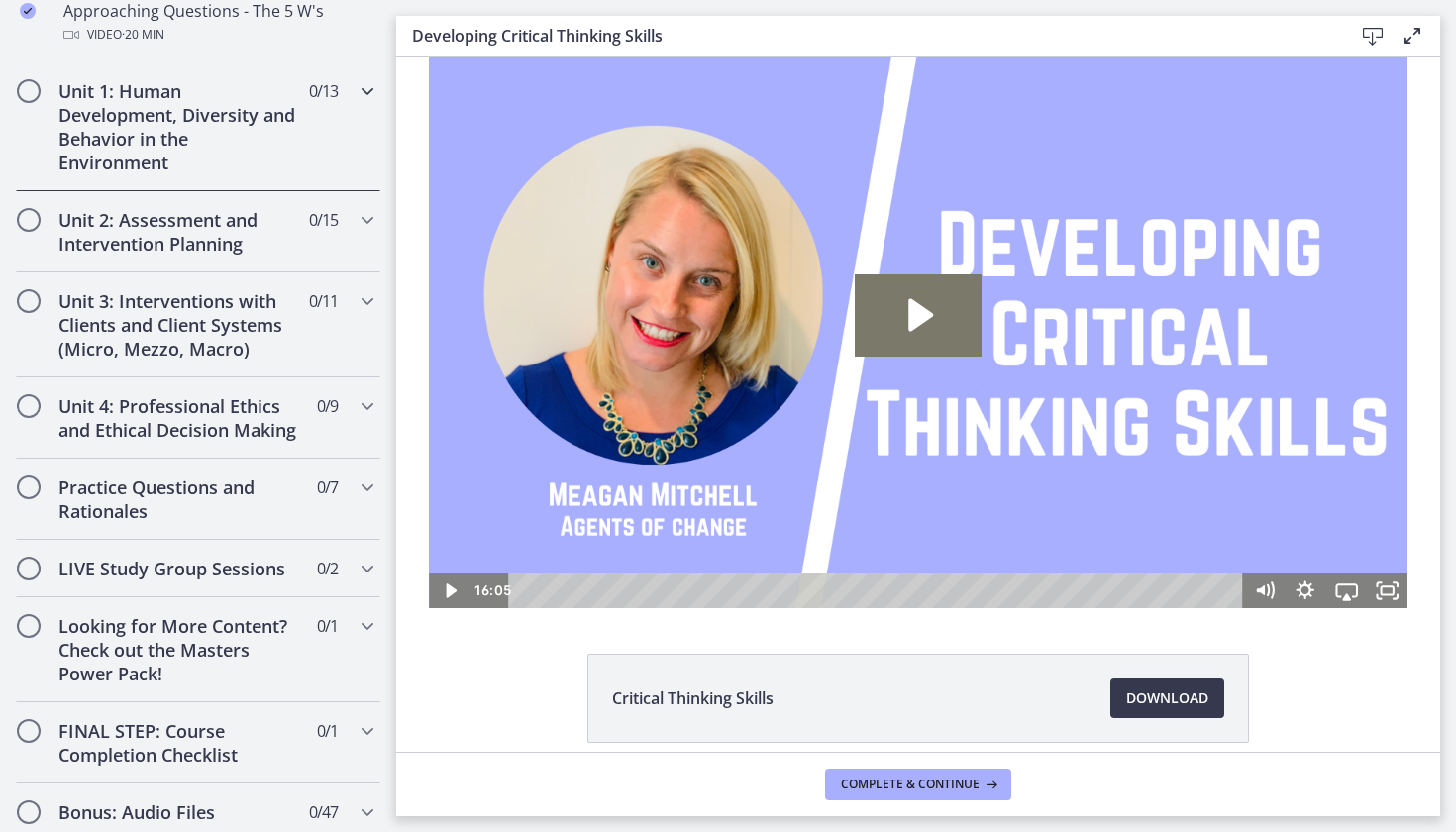 click on "Unit 1: Human Development, Diversity and Behavior in the Environment
0  /  13
Completed" at bounding box center (198, 127) 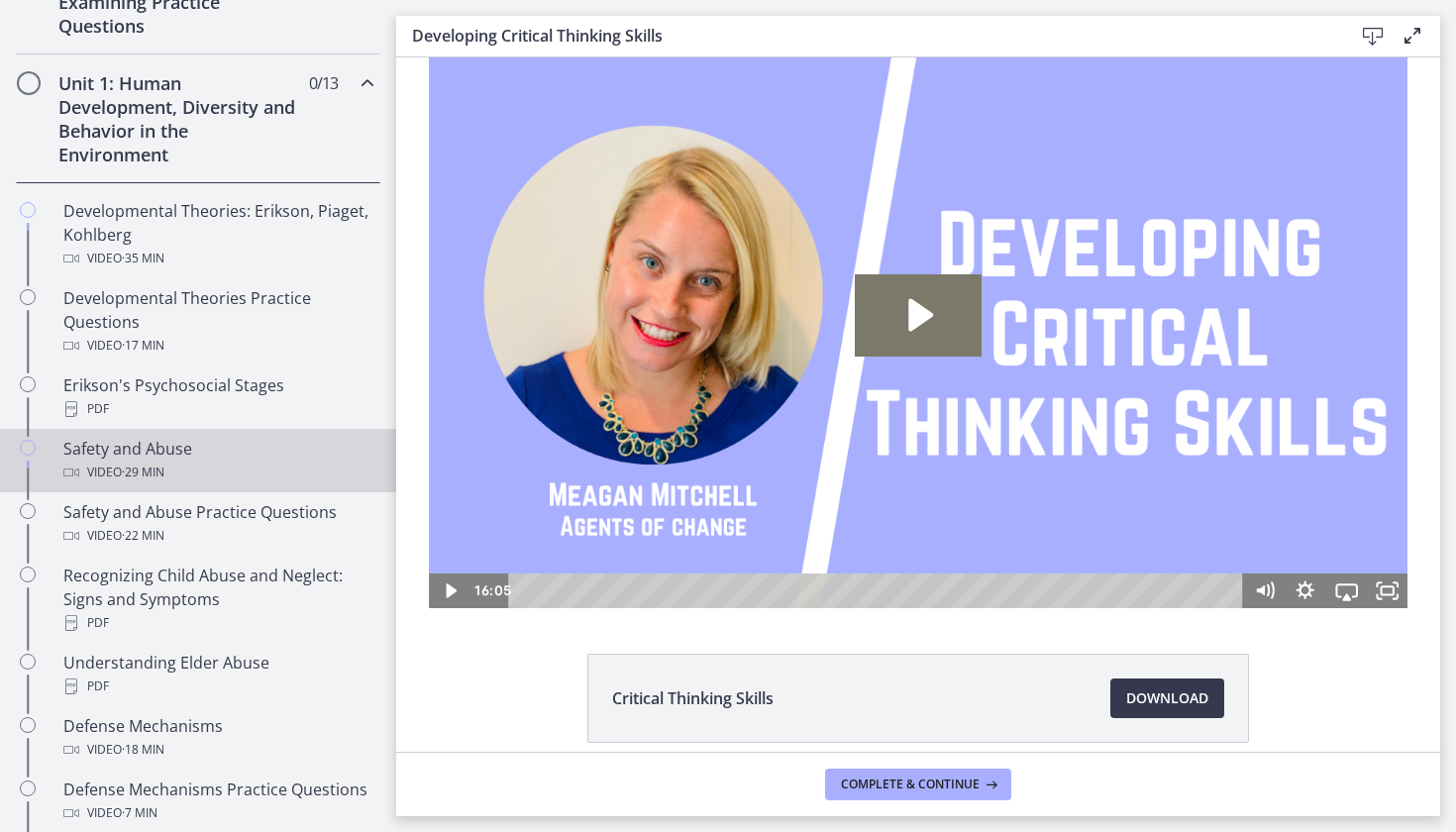 scroll, scrollTop: 42, scrollLeft: 0, axis: vertical 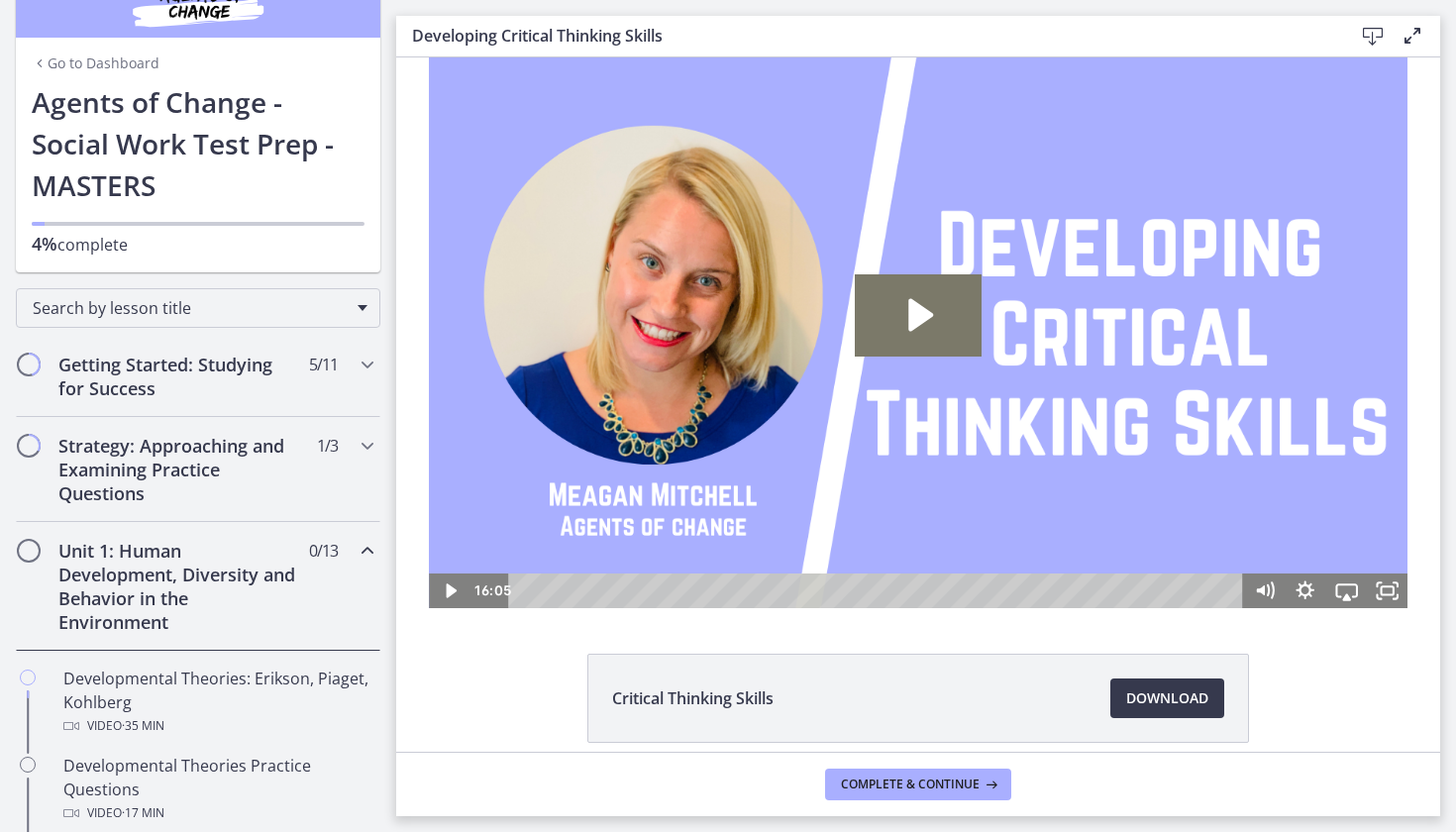 click on "Developmental Theories: Erikson, Piaget, Kohlberg
Video
·  35 min
Developmental Theories Practice Questions
Video
·  17 min
Erikson's Psychosocial Stages
PDF
Safety and Abuse
Video
·  29 min
Safety and Abuse Practice Questions
Video
·  22 min
Recognizing Child Abuse and Neglect: Signs and Symptoms
PDF" at bounding box center [198, 1118] 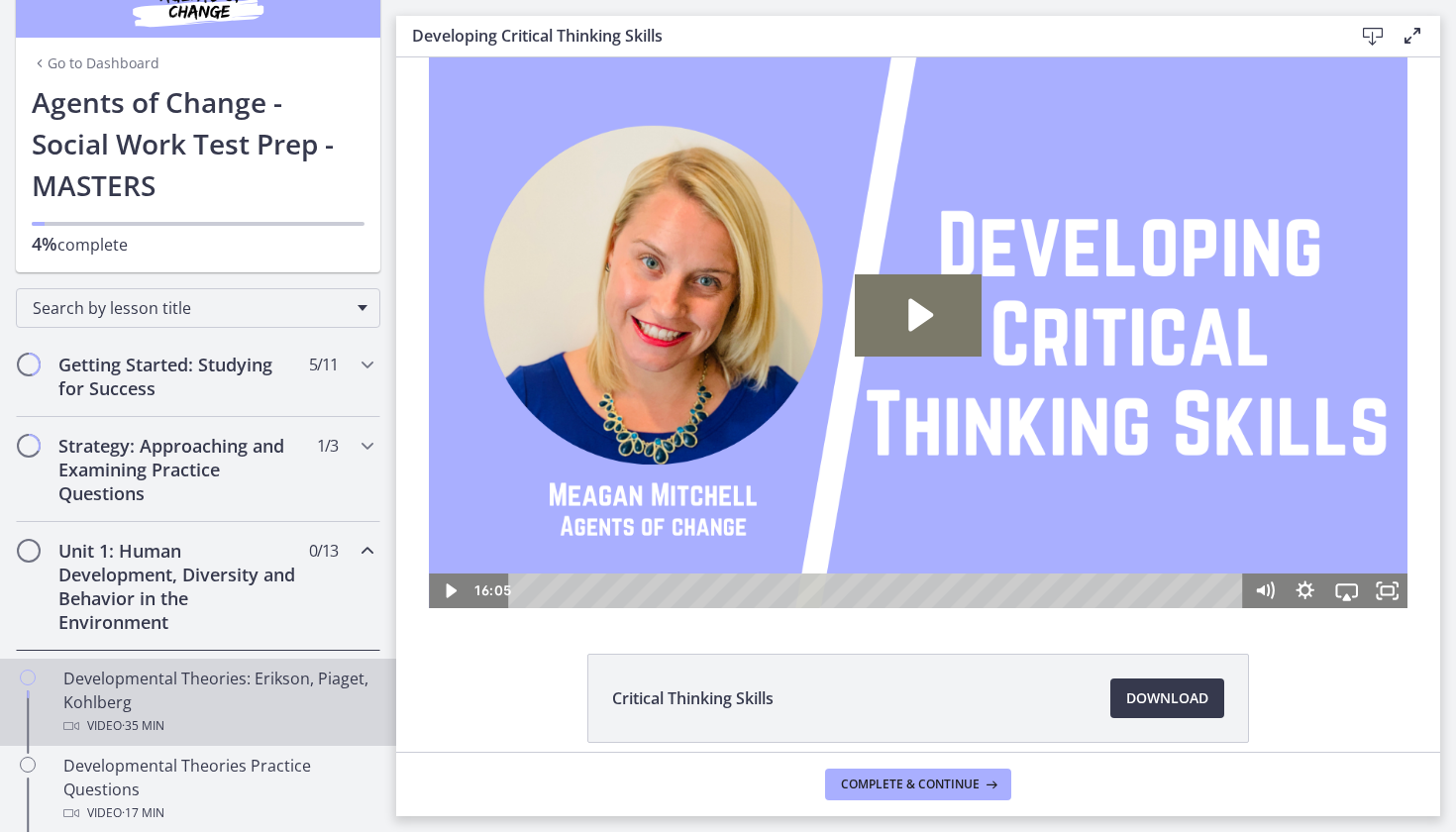 click on "Developmental Theories: Erikson, Piaget, Kohlberg
Video
·  35 min" at bounding box center (218, 702) 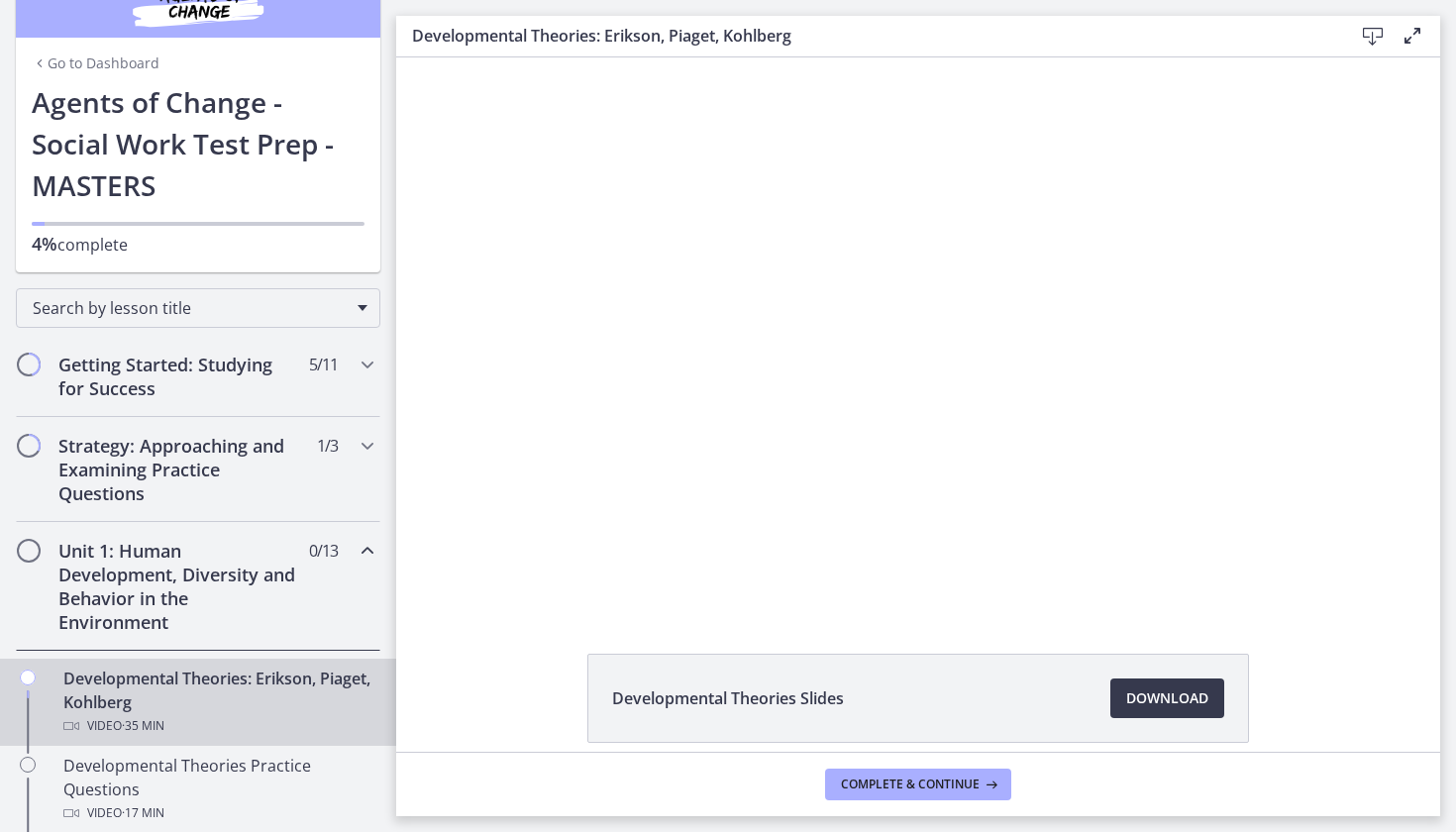scroll, scrollTop: 0, scrollLeft: 0, axis: both 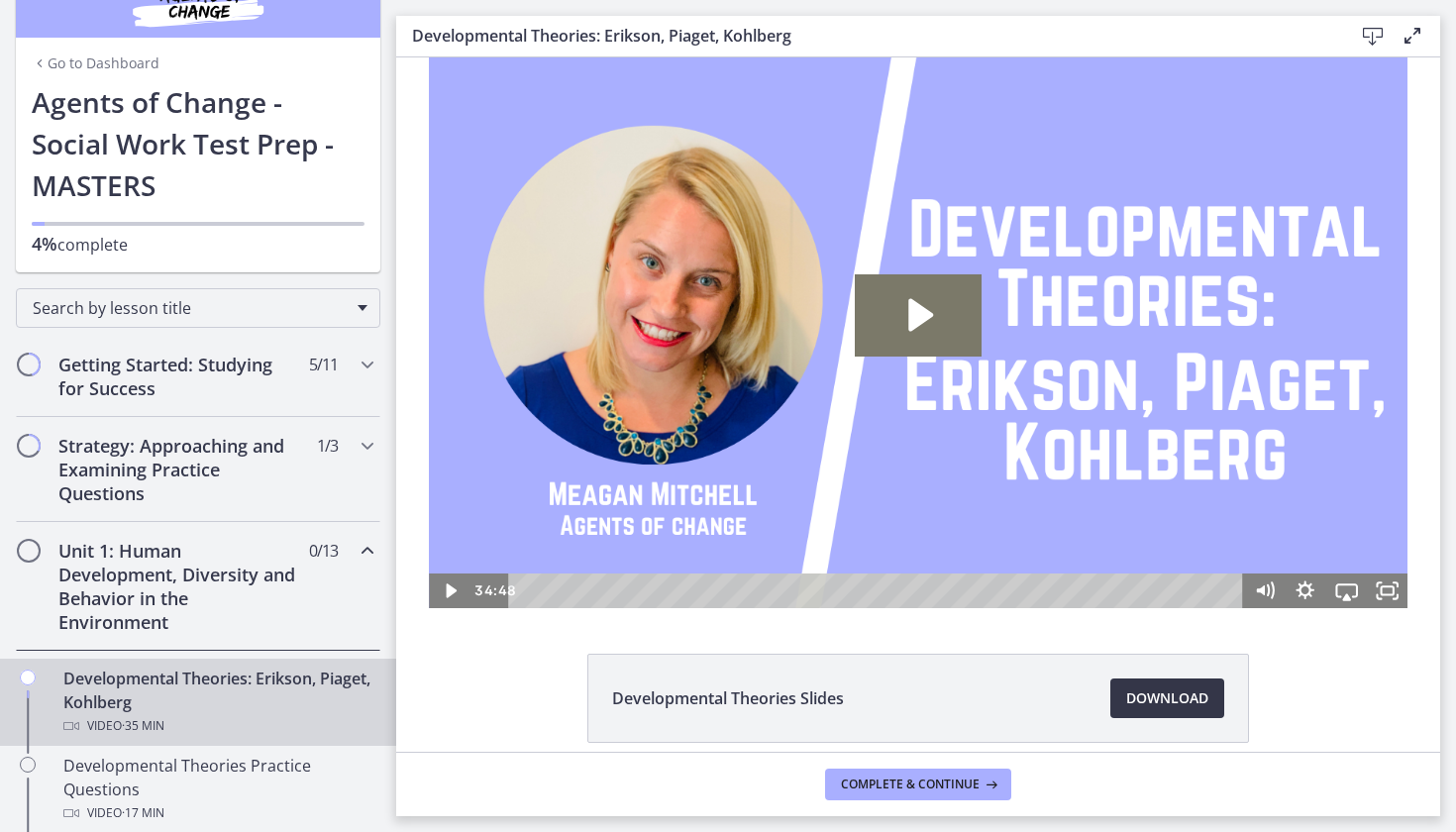 click on "Download
Opens in a new window" at bounding box center [1167, 698] 